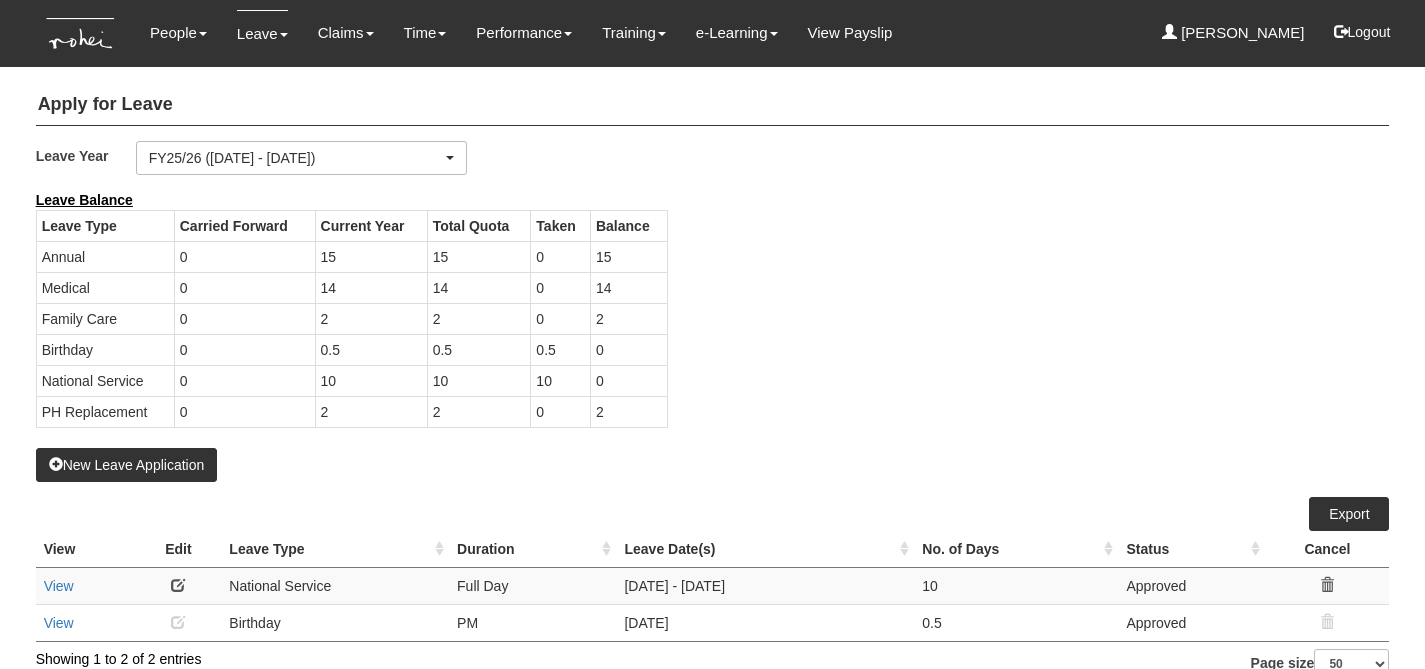 select on "50" 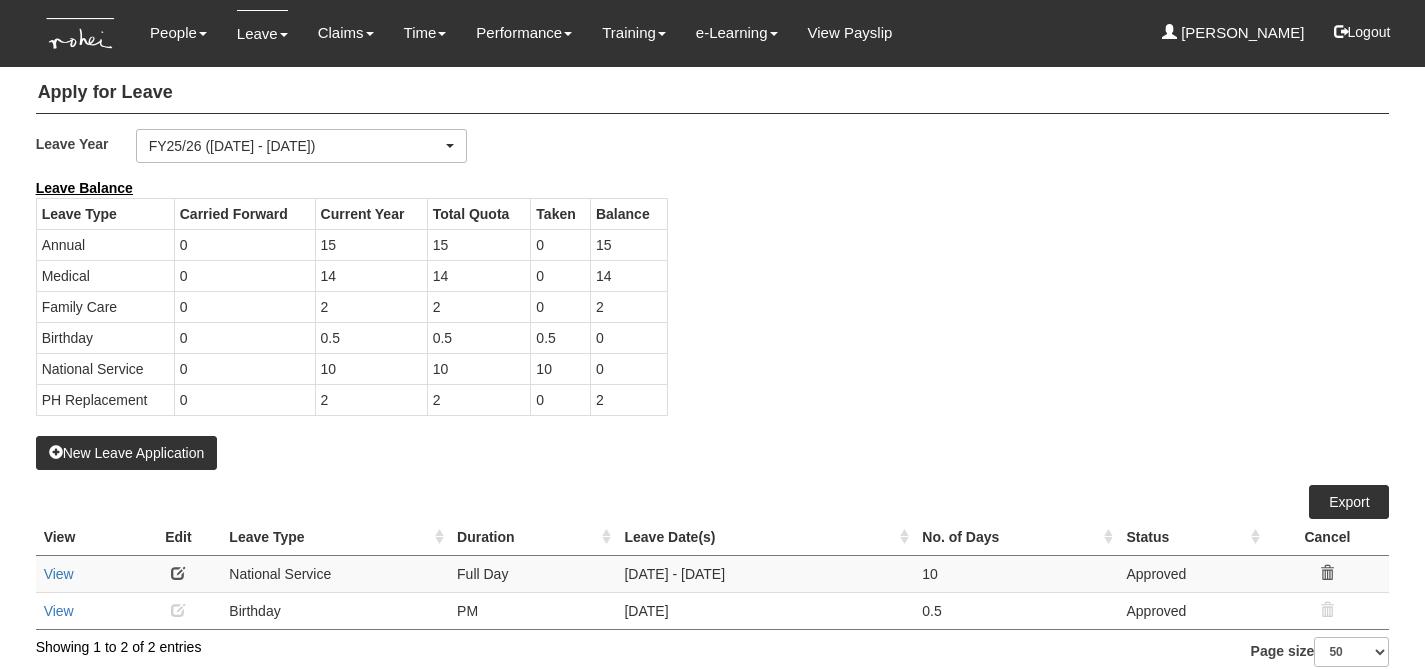scroll, scrollTop: 0, scrollLeft: 0, axis: both 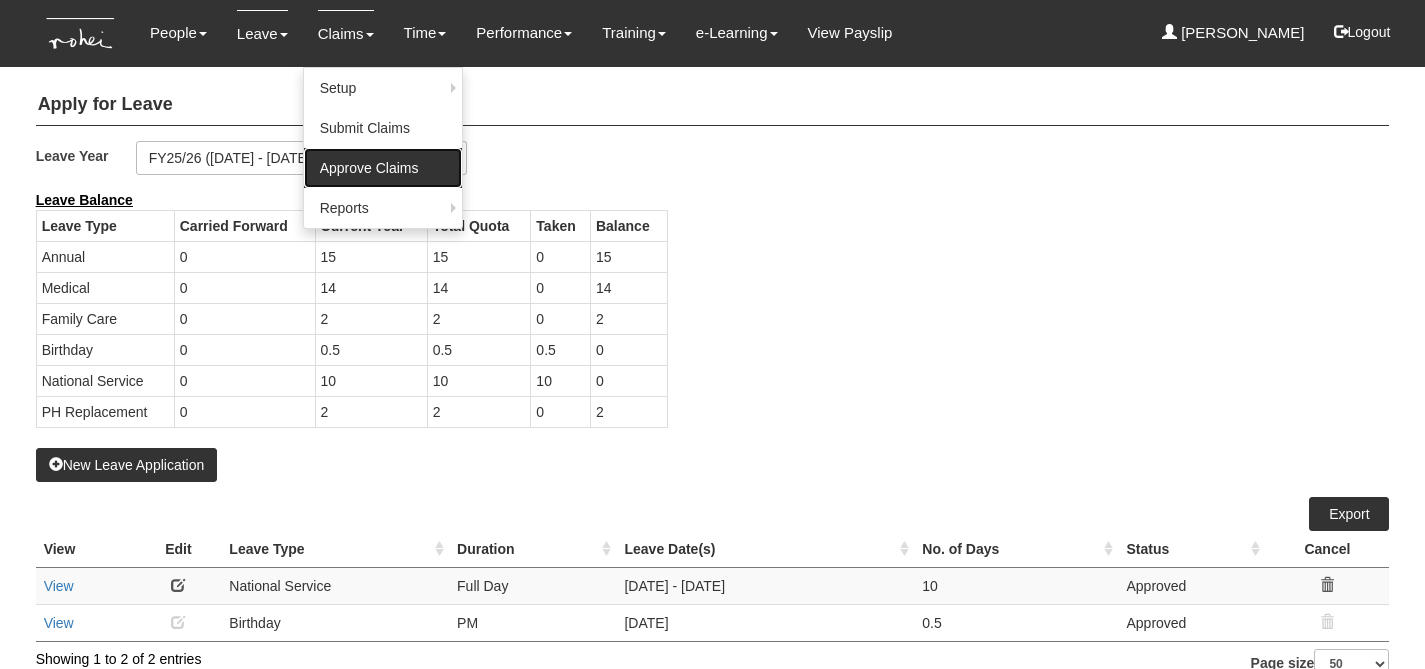 click on "Approve Claims" at bounding box center [383, 168] 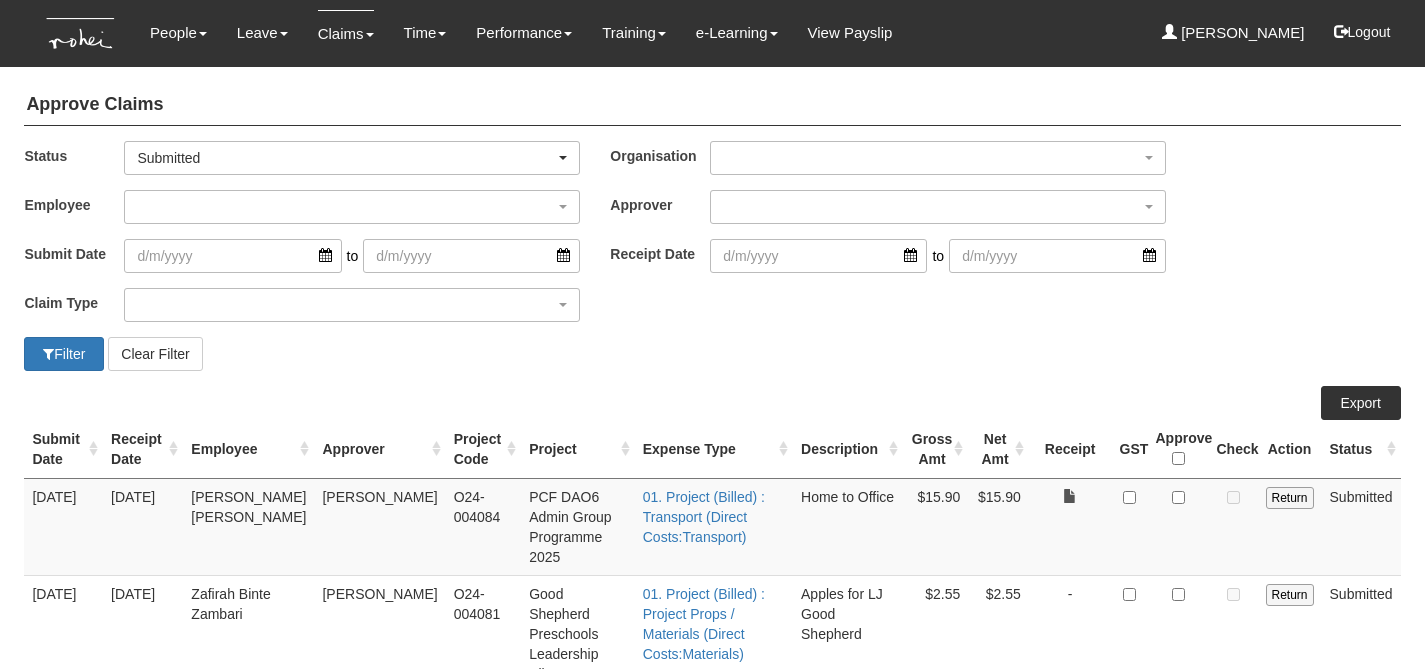 select on "50" 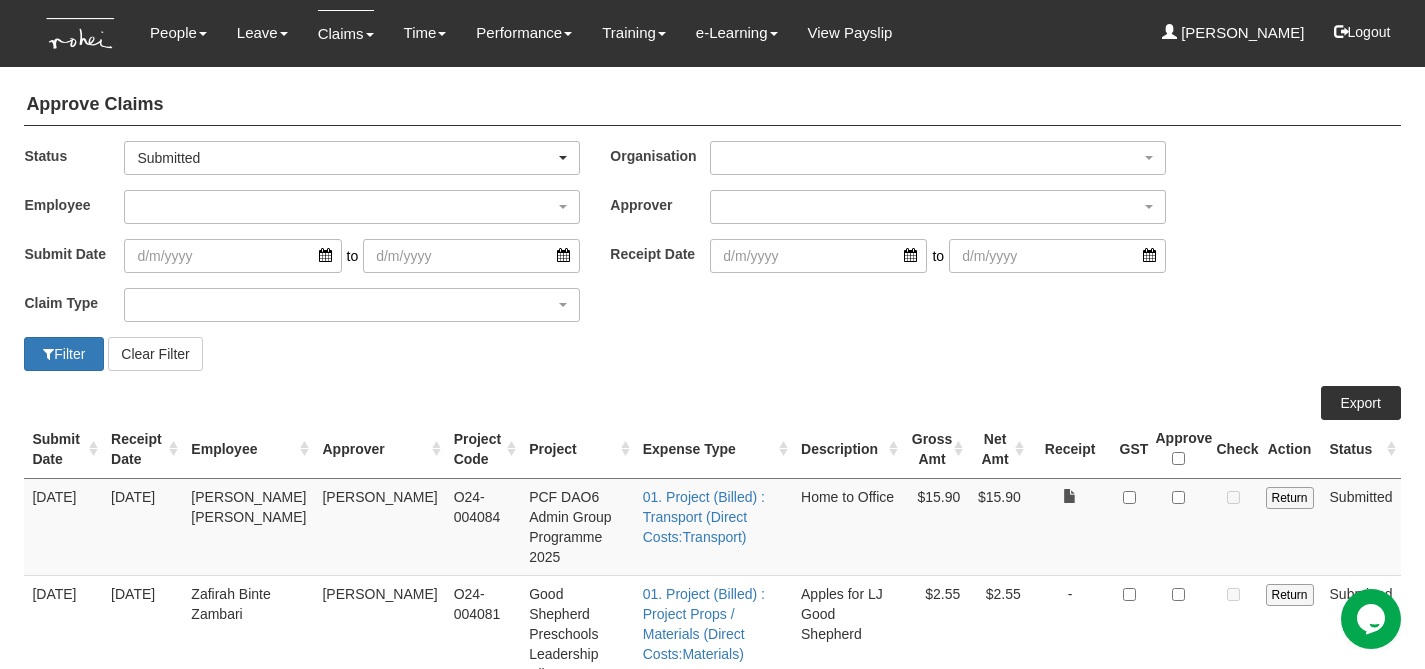 scroll, scrollTop: 0, scrollLeft: 0, axis: both 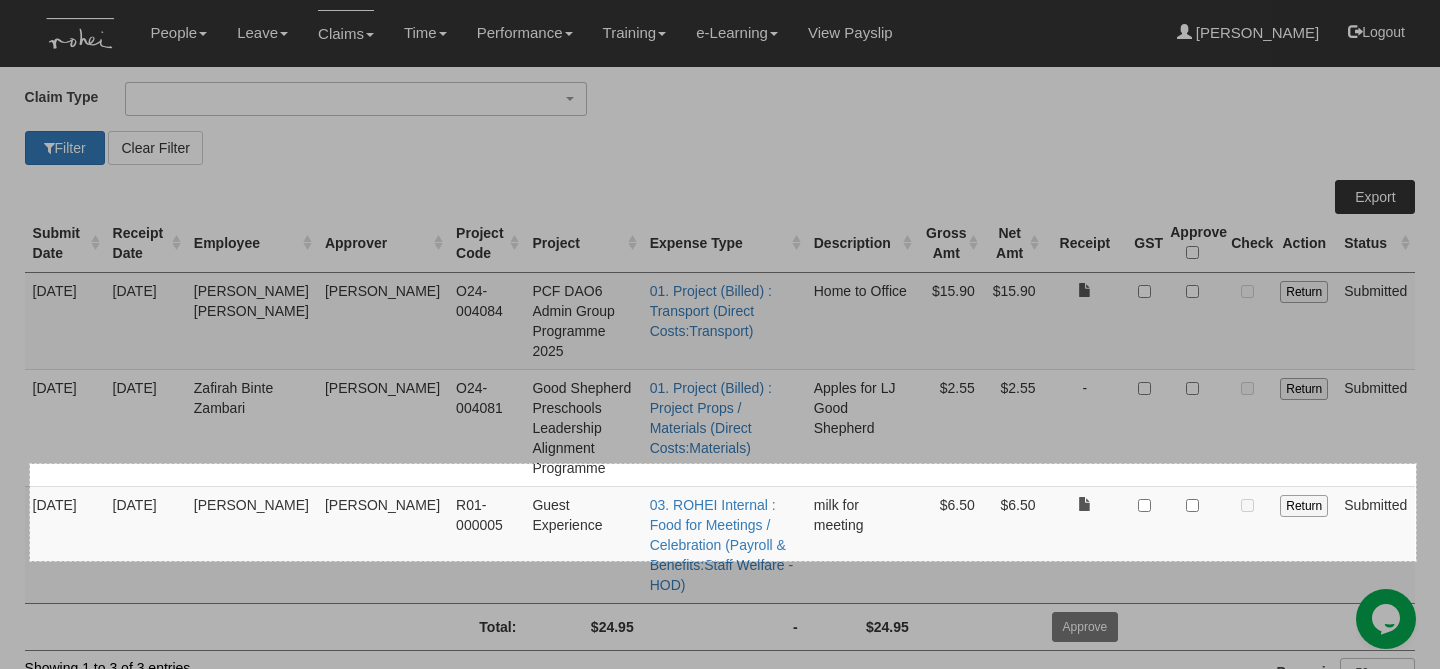 drag, startPoint x: 30, startPoint y: 463, endPoint x: 1416, endPoint y: 560, distance: 1389.3901 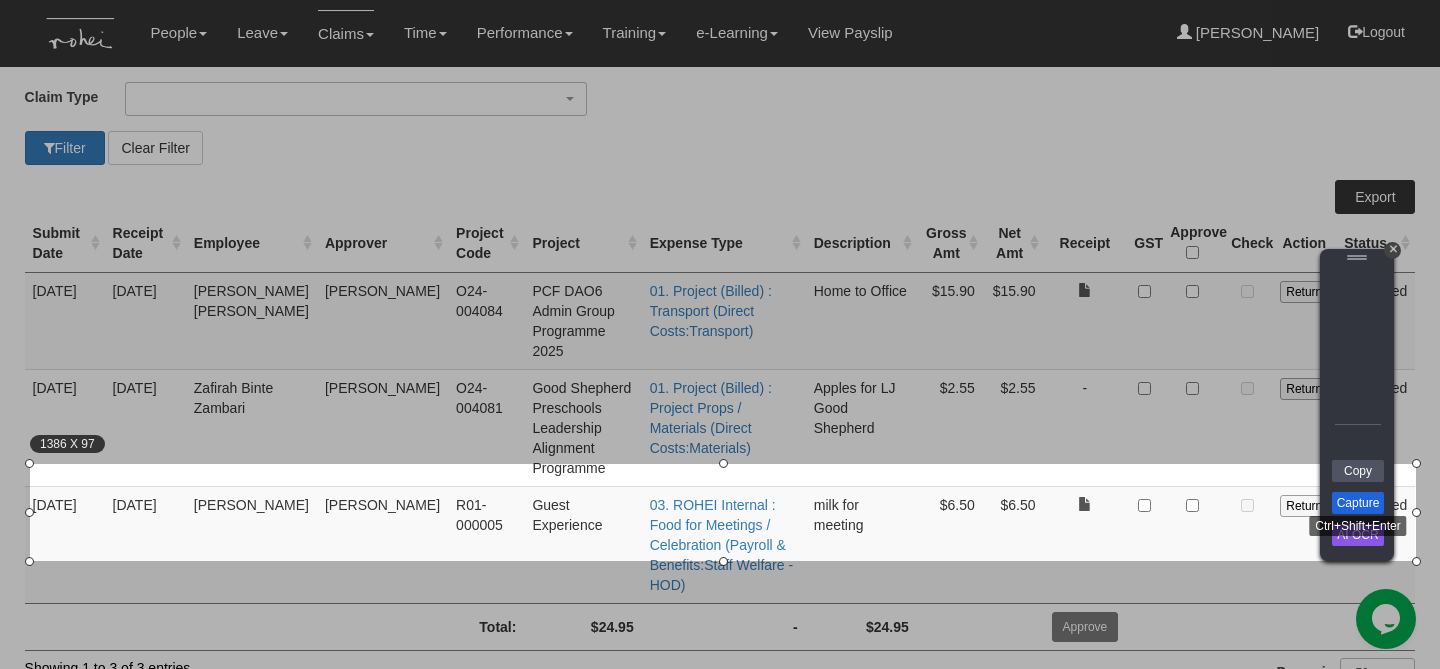 click on "Capture" at bounding box center [1358, 503] 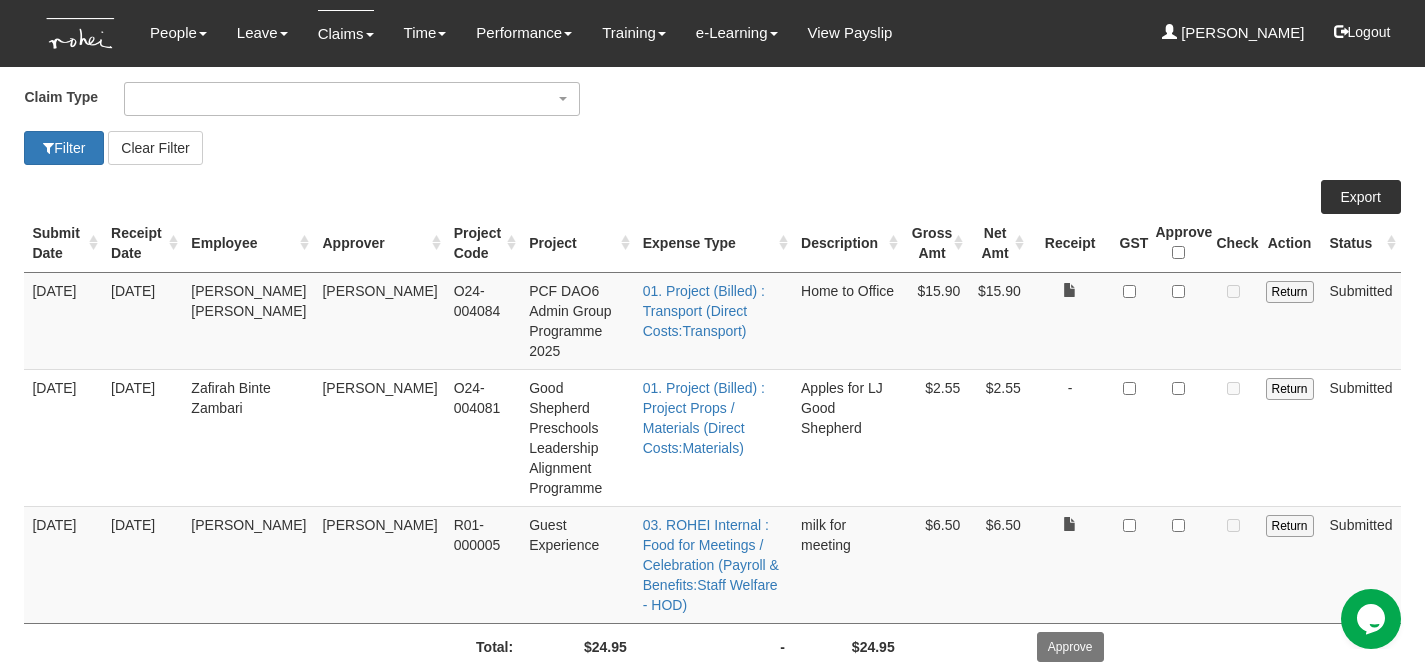 click on "R01-000005" at bounding box center [484, 564] 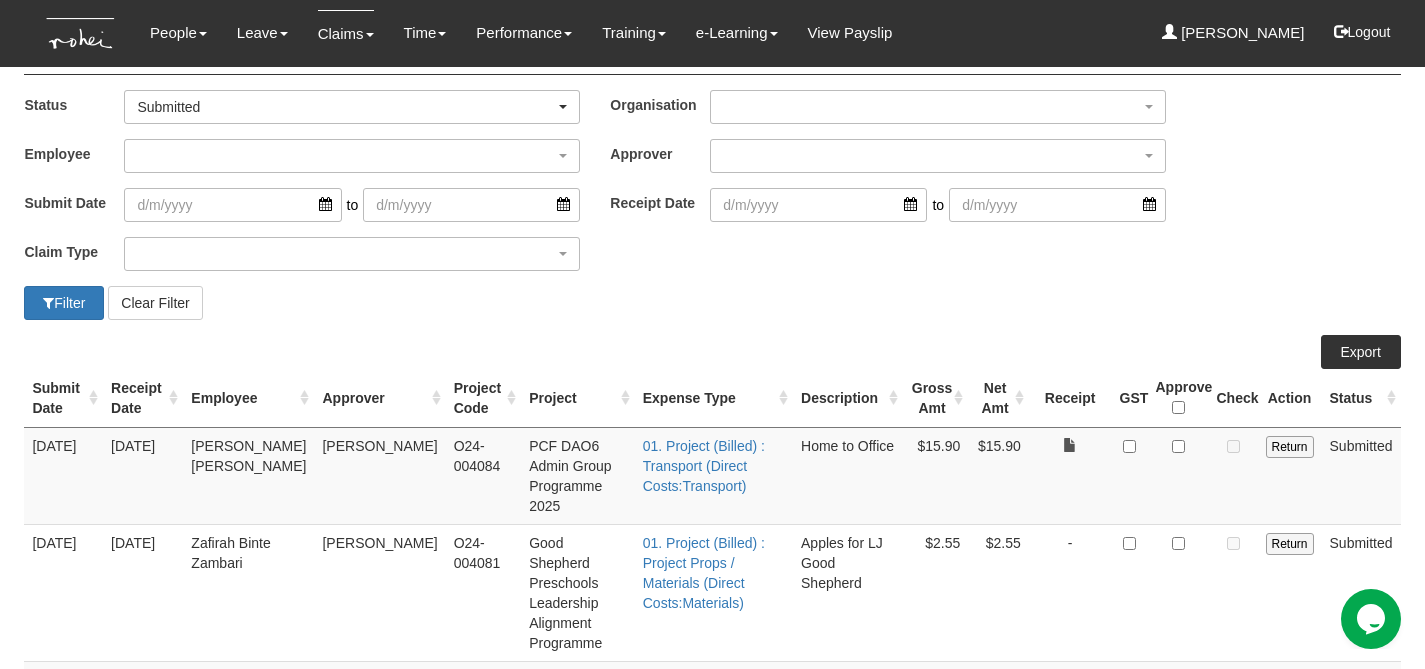 scroll, scrollTop: 0, scrollLeft: 0, axis: both 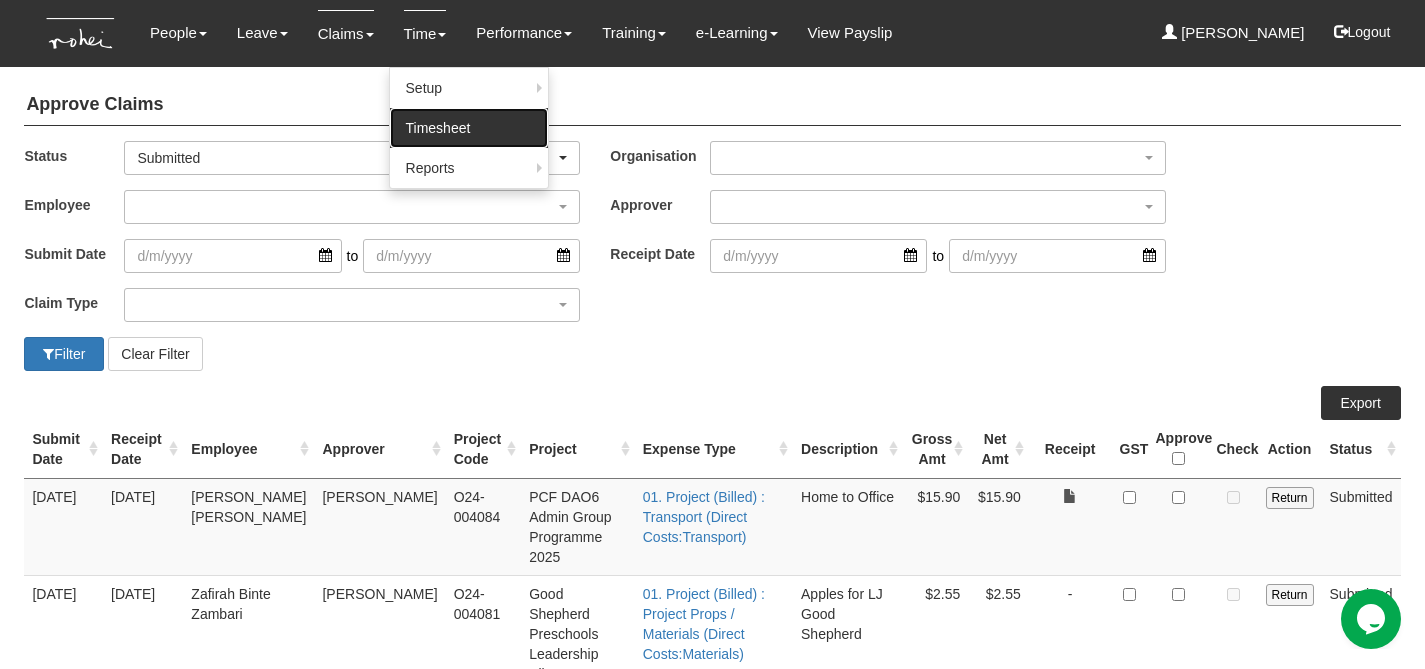 click on "Timesheet" at bounding box center (469, 128) 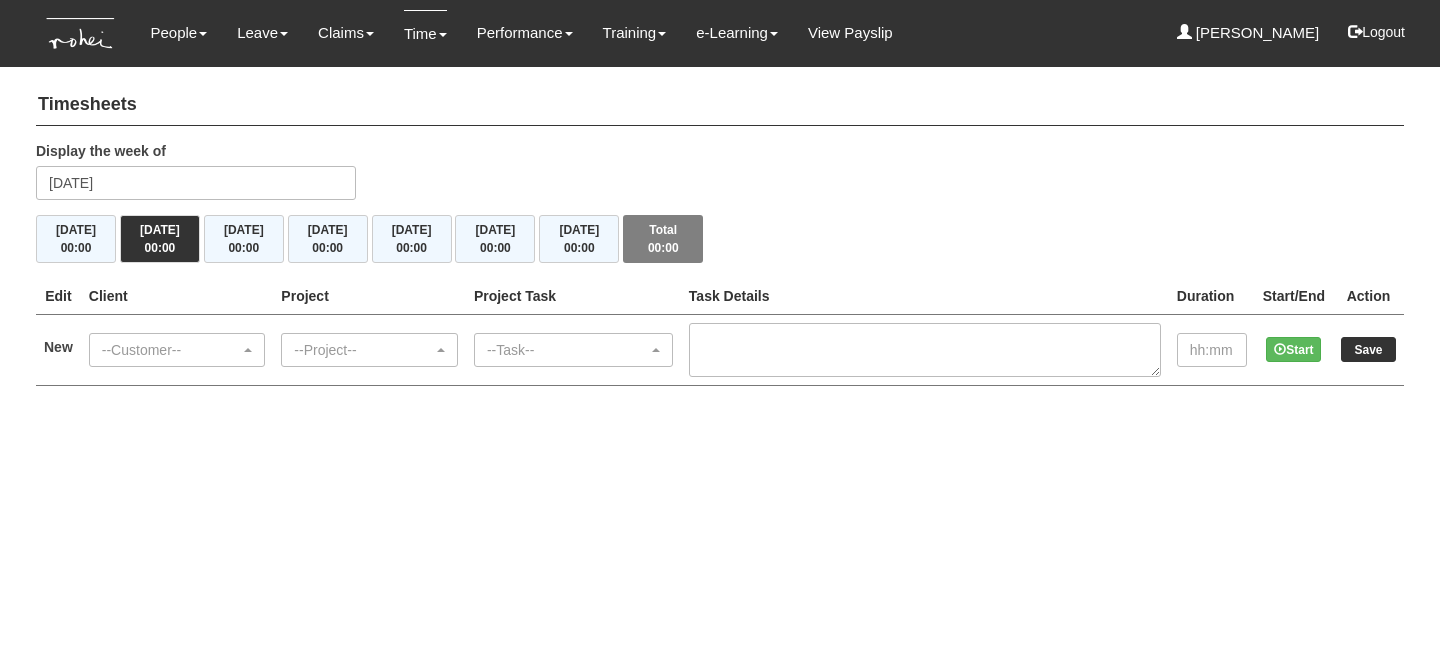 scroll, scrollTop: 0, scrollLeft: 0, axis: both 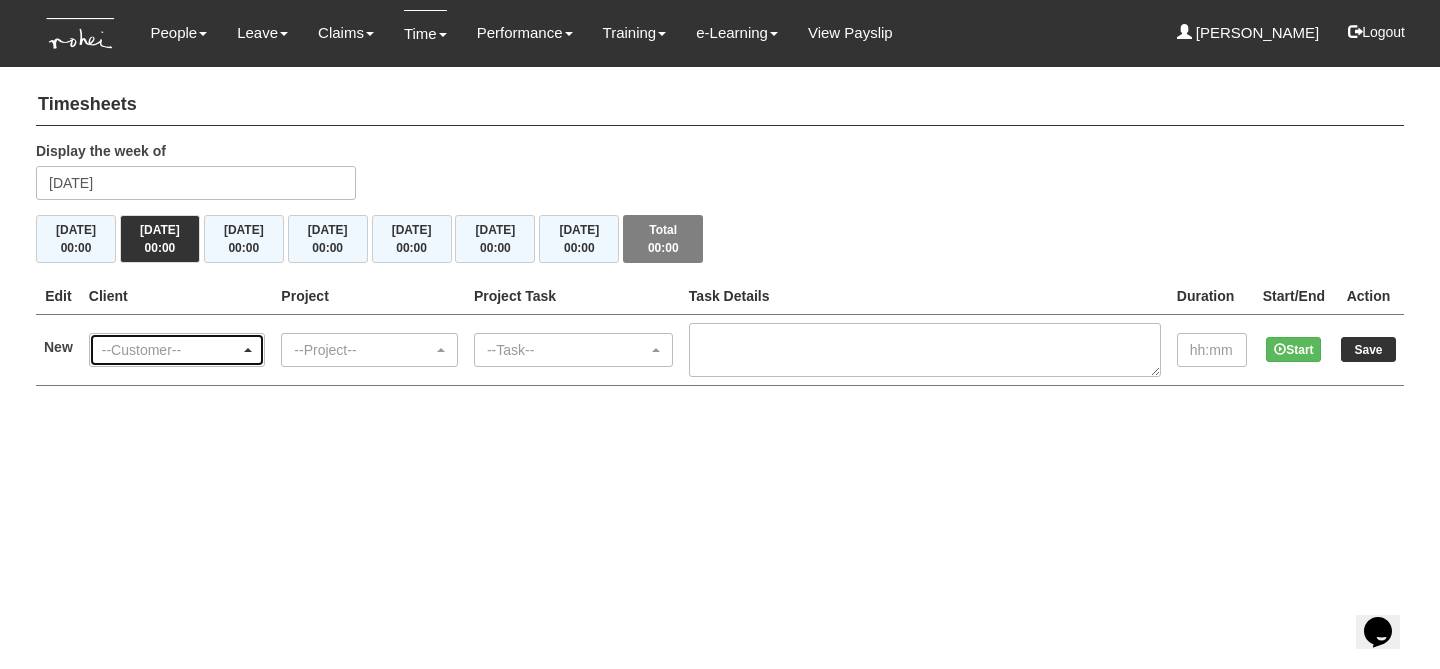 click on "--Customer--" at bounding box center (171, 350) 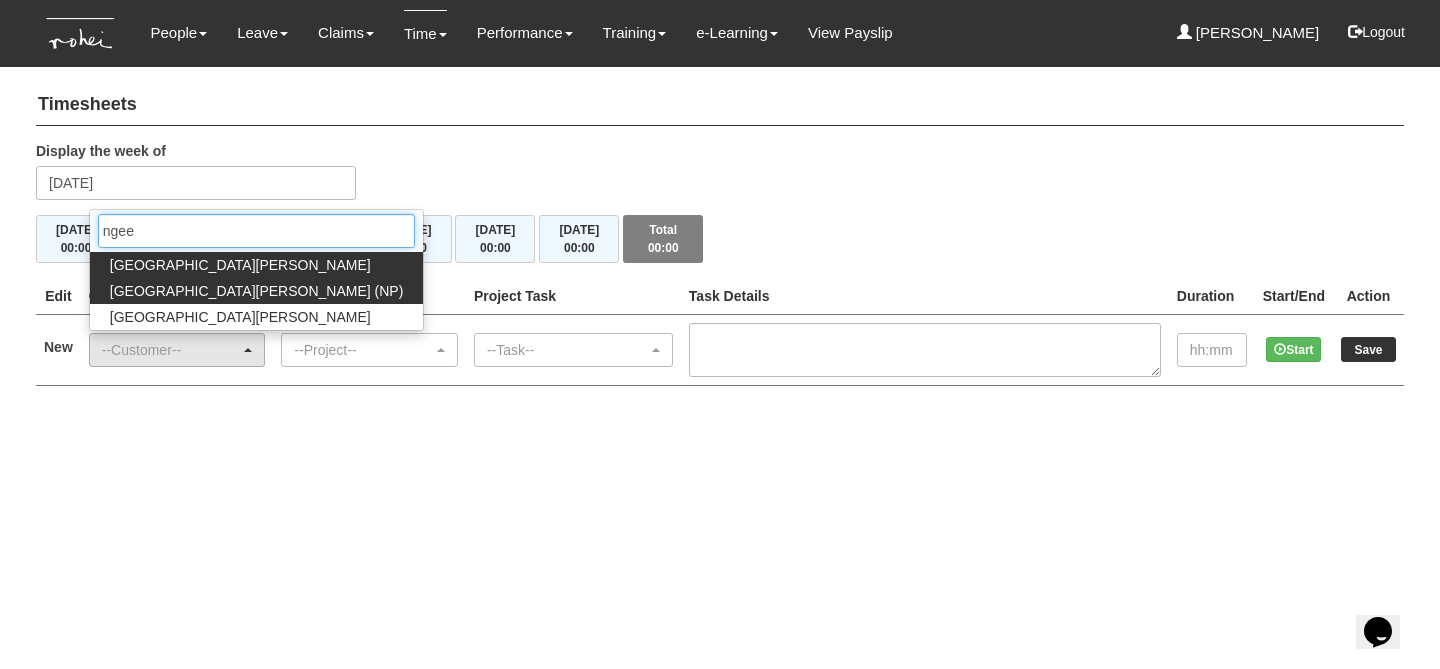 type on "ngee" 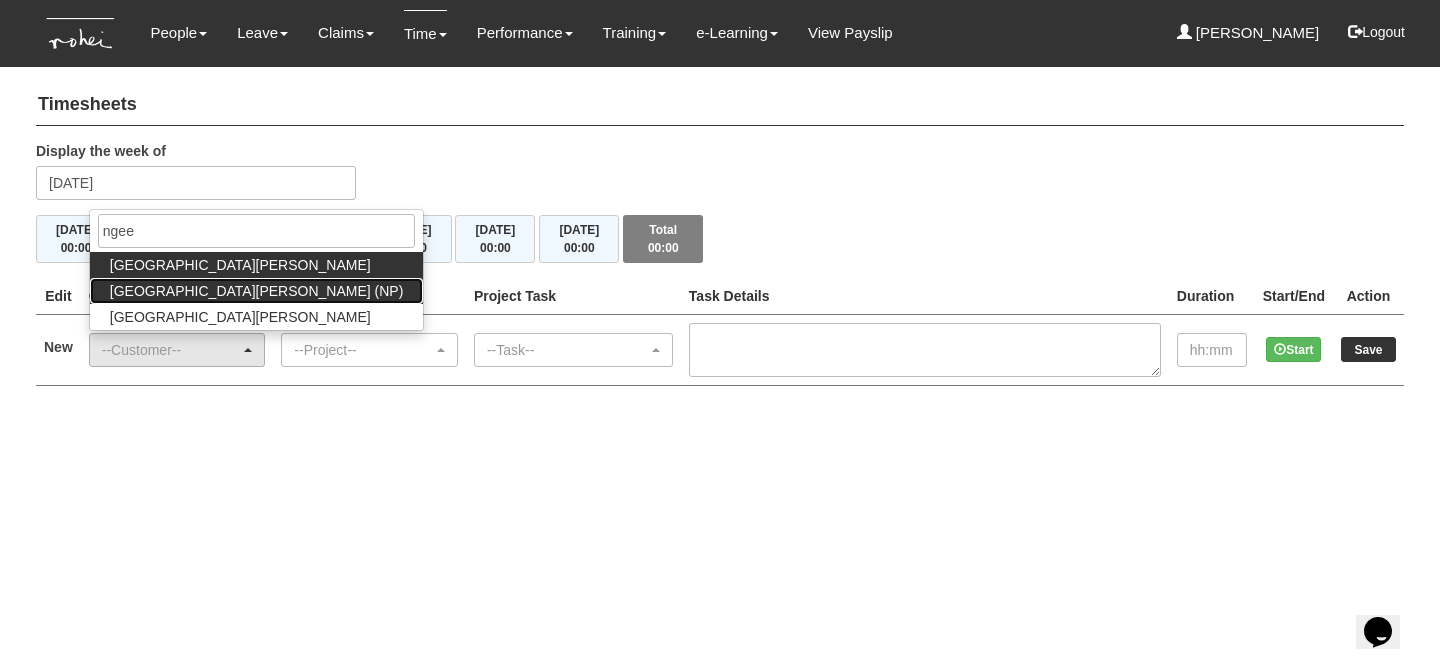 click on "[GEOGRAPHIC_DATA][PERSON_NAME] (NP)" at bounding box center [257, 291] 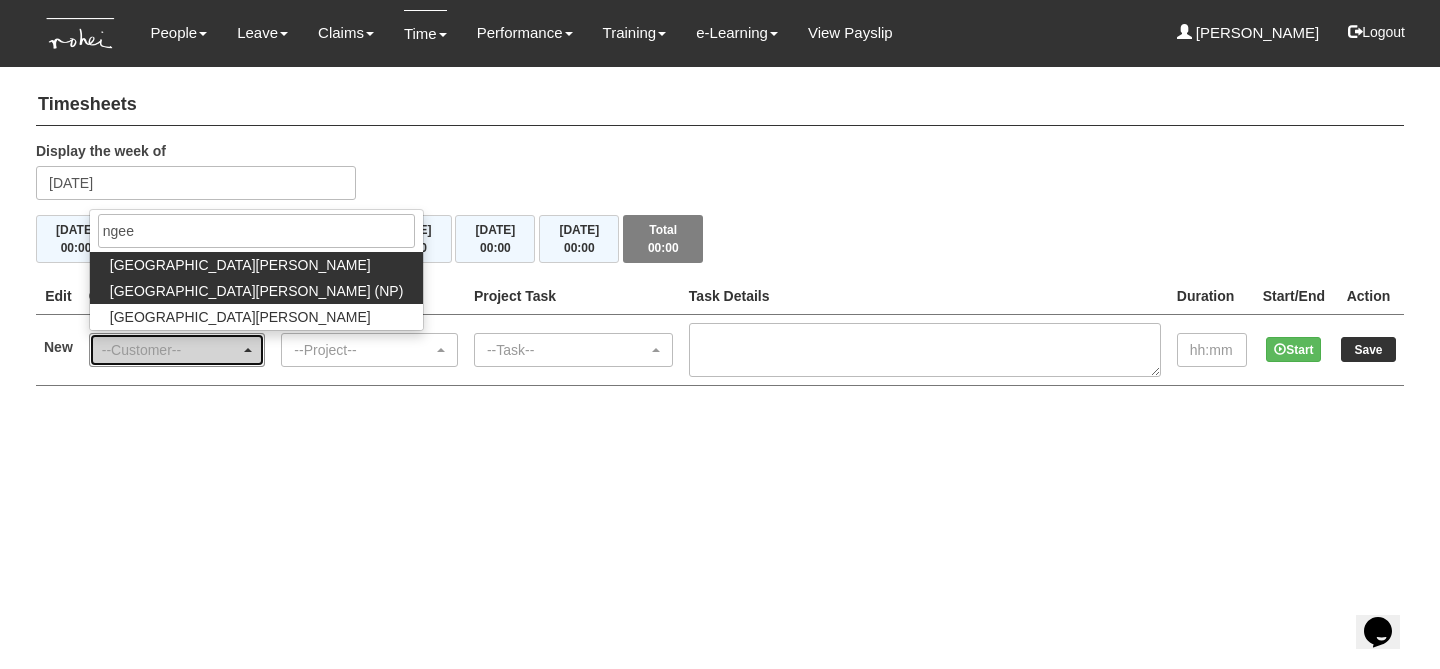 select on "114" 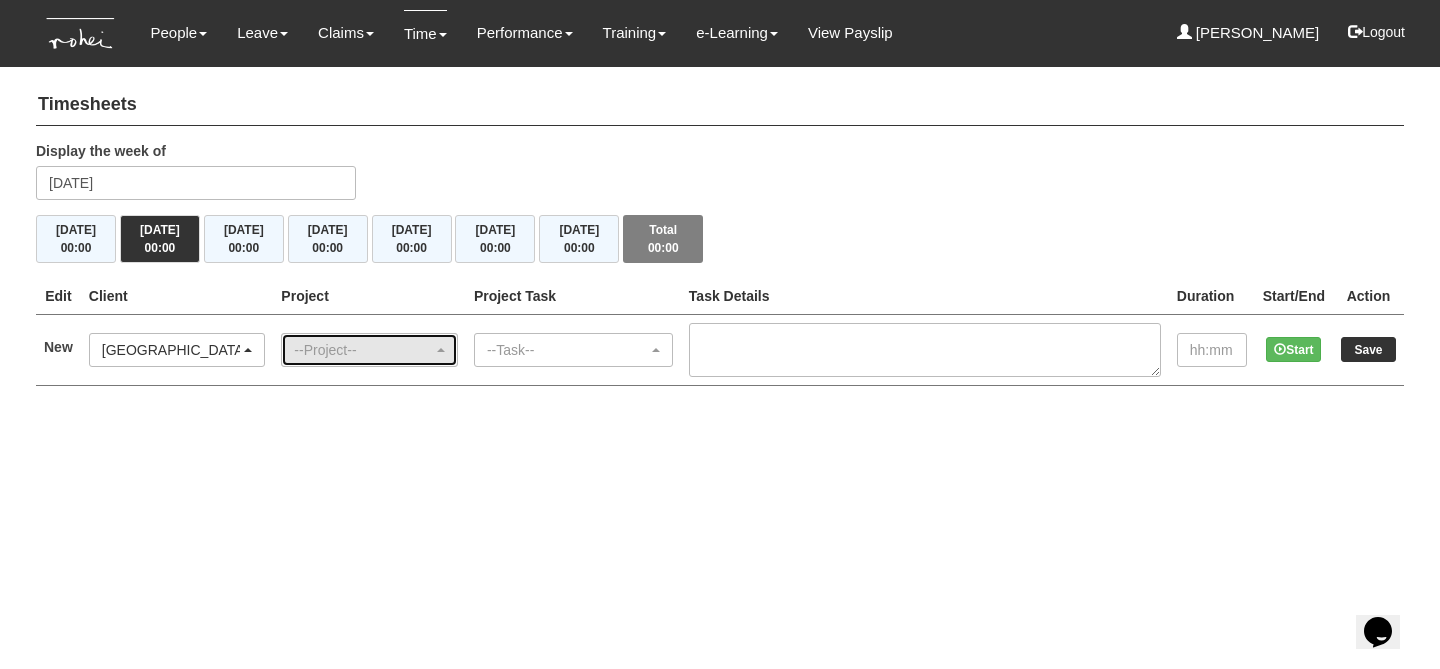 click on "--Project--" at bounding box center [369, 350] 